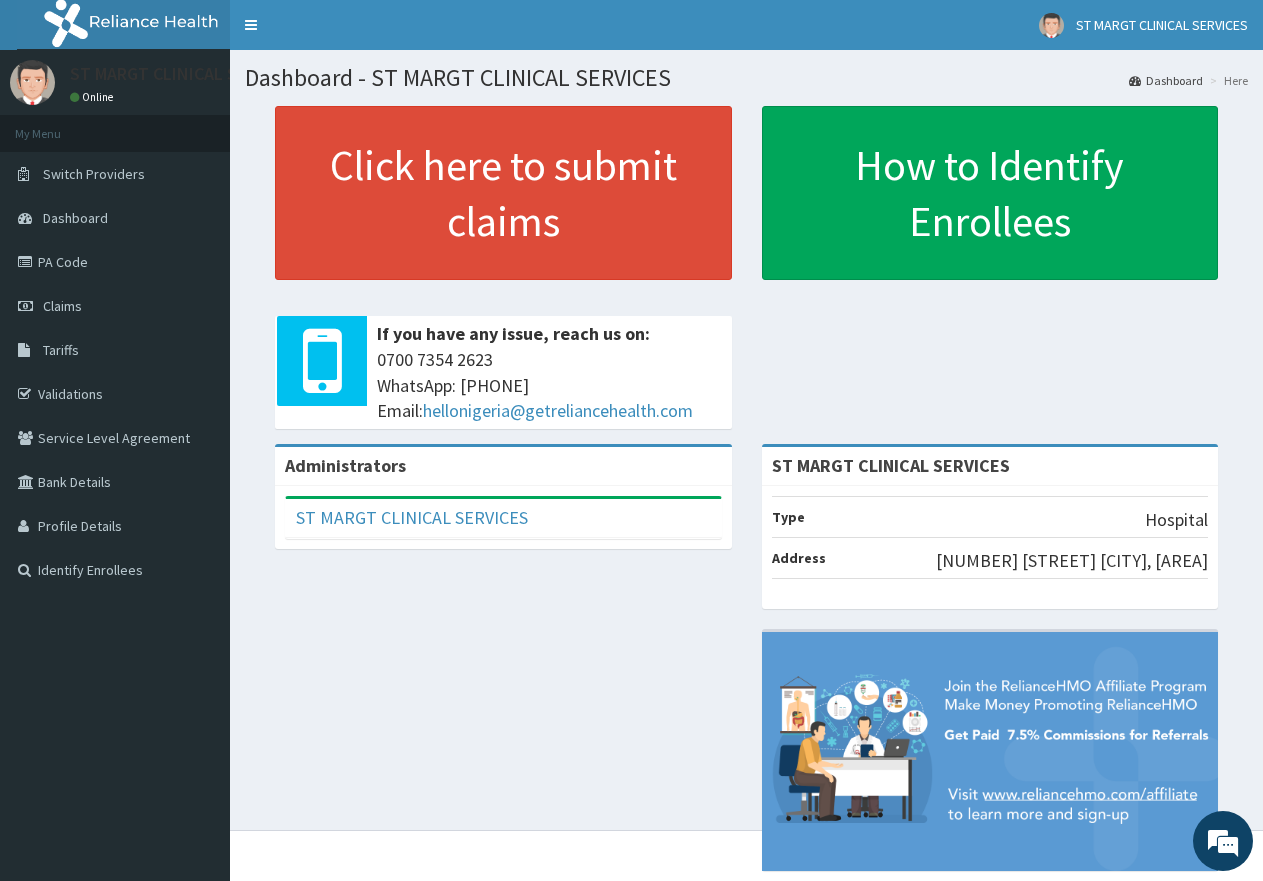scroll, scrollTop: 0, scrollLeft: 0, axis: both 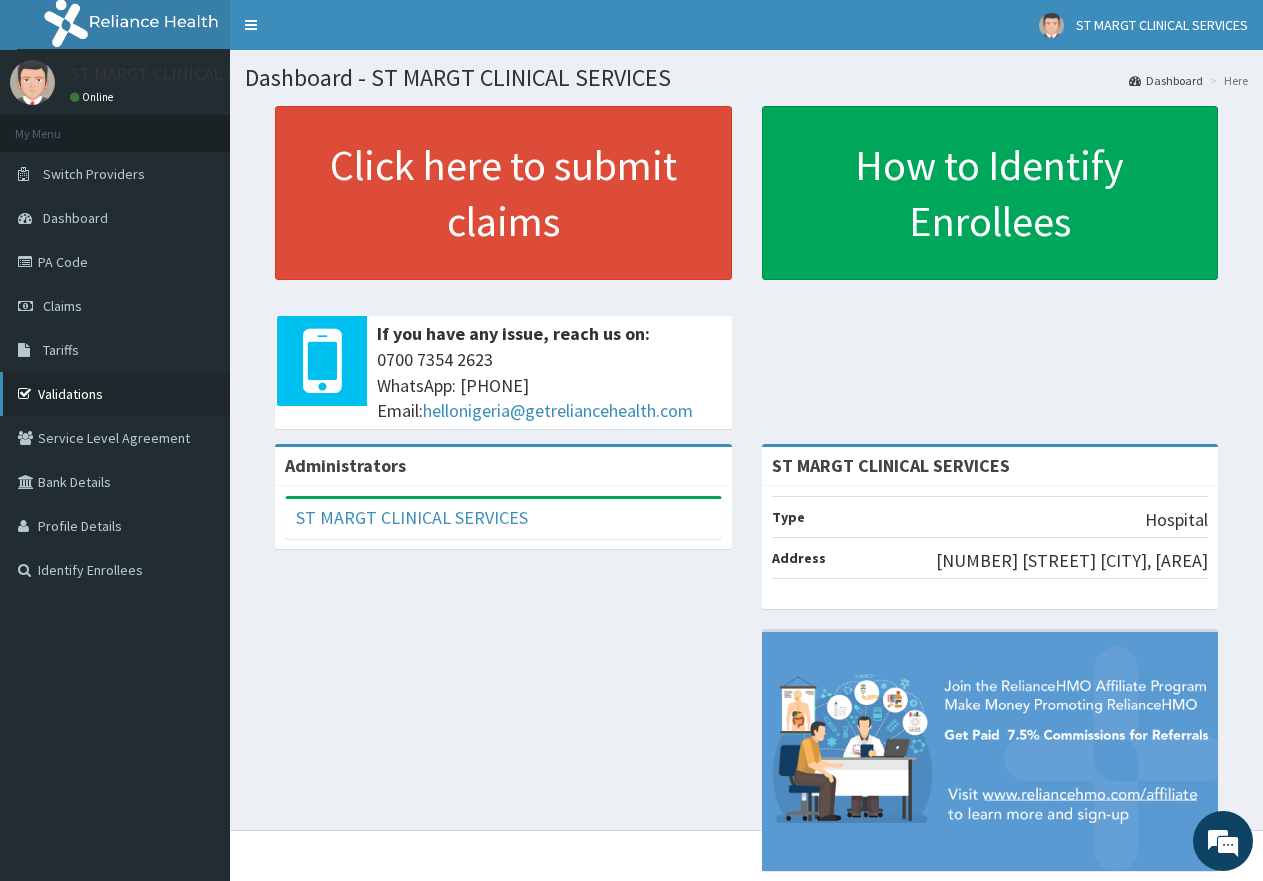 click on "Validations" at bounding box center [115, 394] 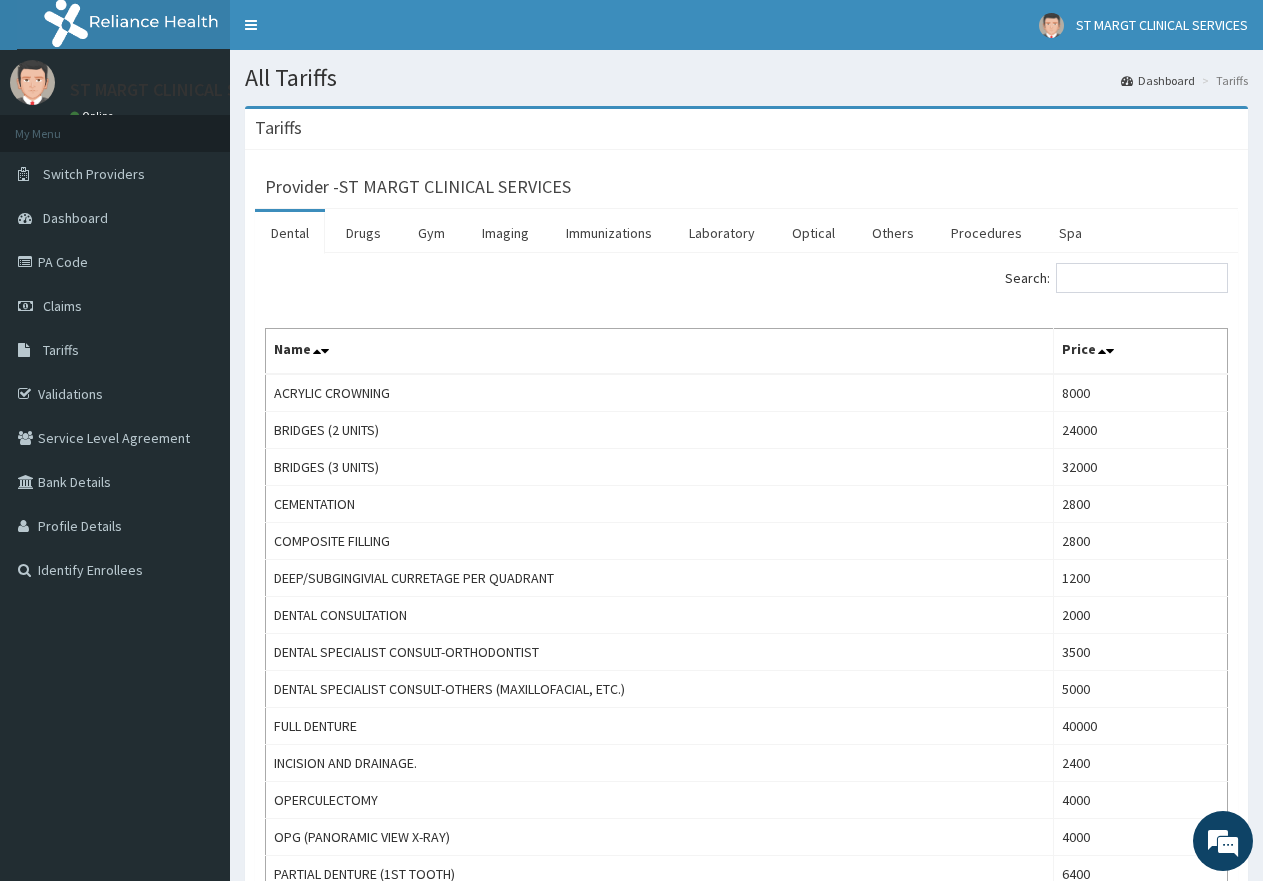 scroll, scrollTop: 0, scrollLeft: 0, axis: both 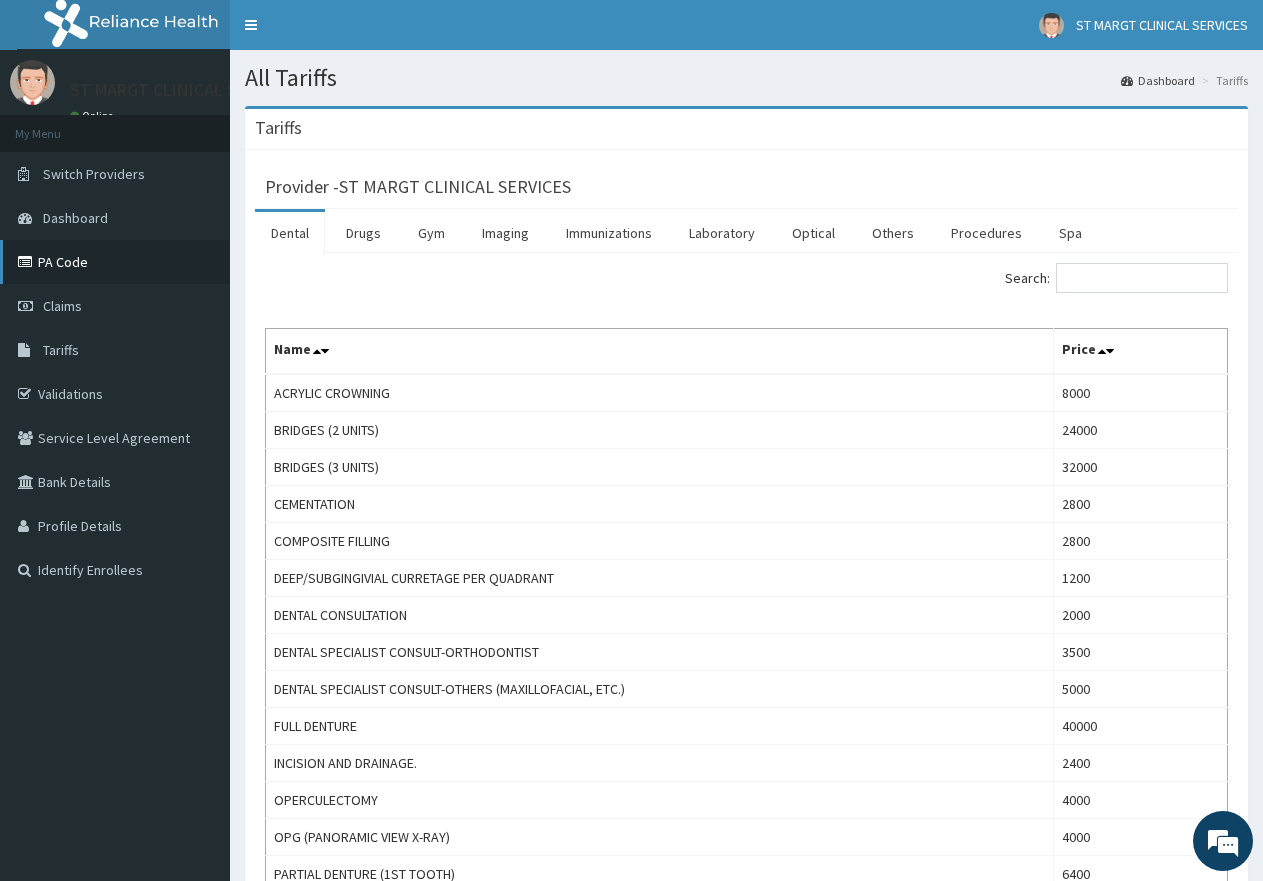 click on "PA Code" at bounding box center [115, 262] 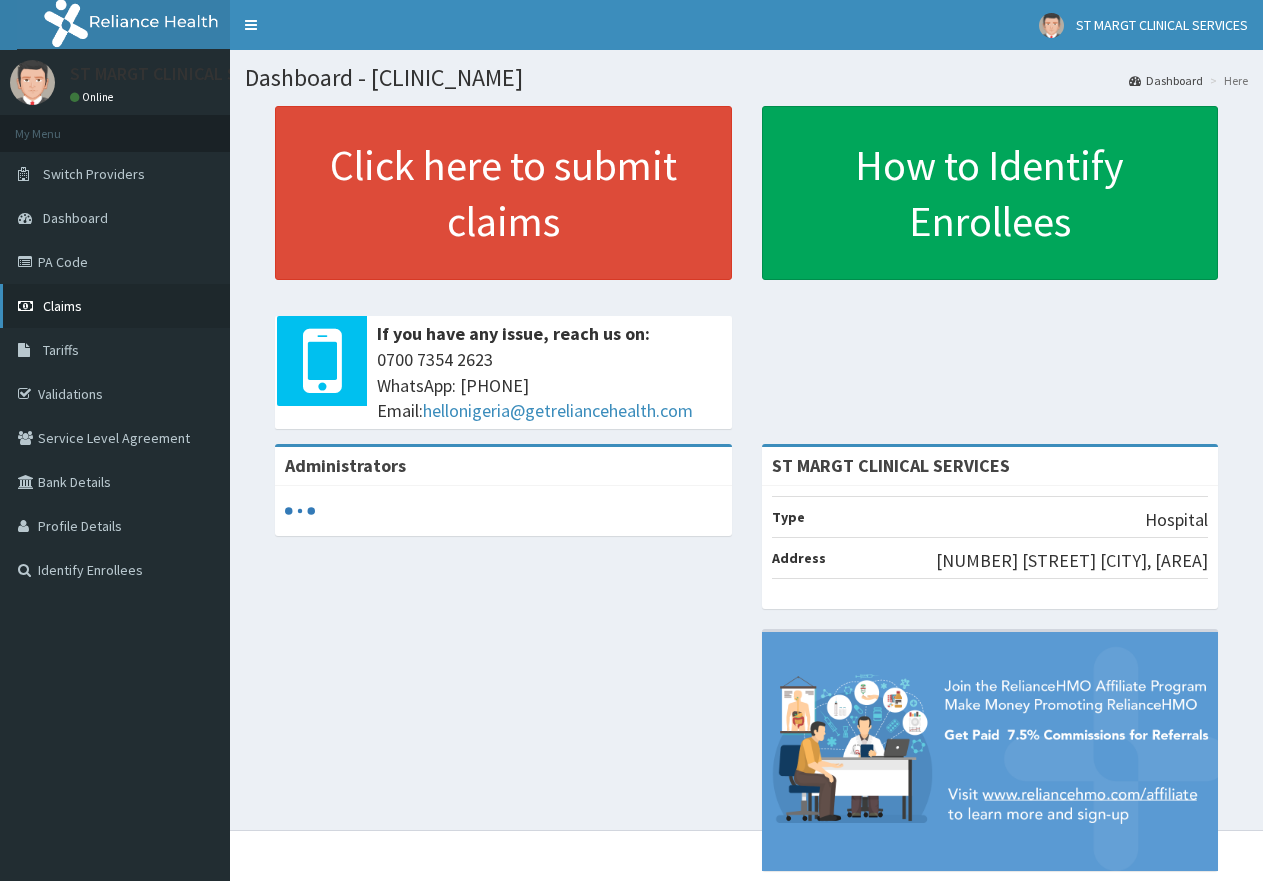 scroll, scrollTop: 0, scrollLeft: 0, axis: both 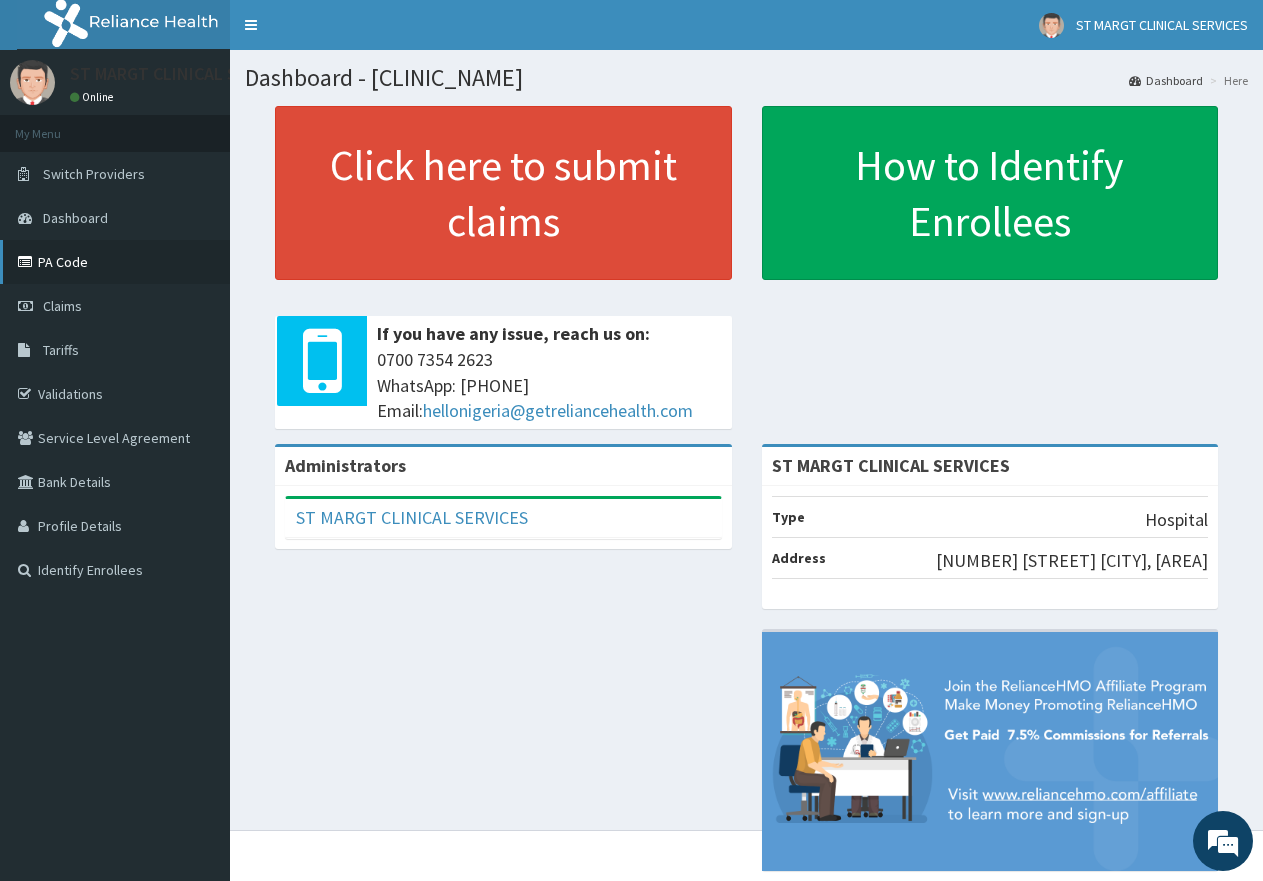 click on "PA Code" at bounding box center (115, 262) 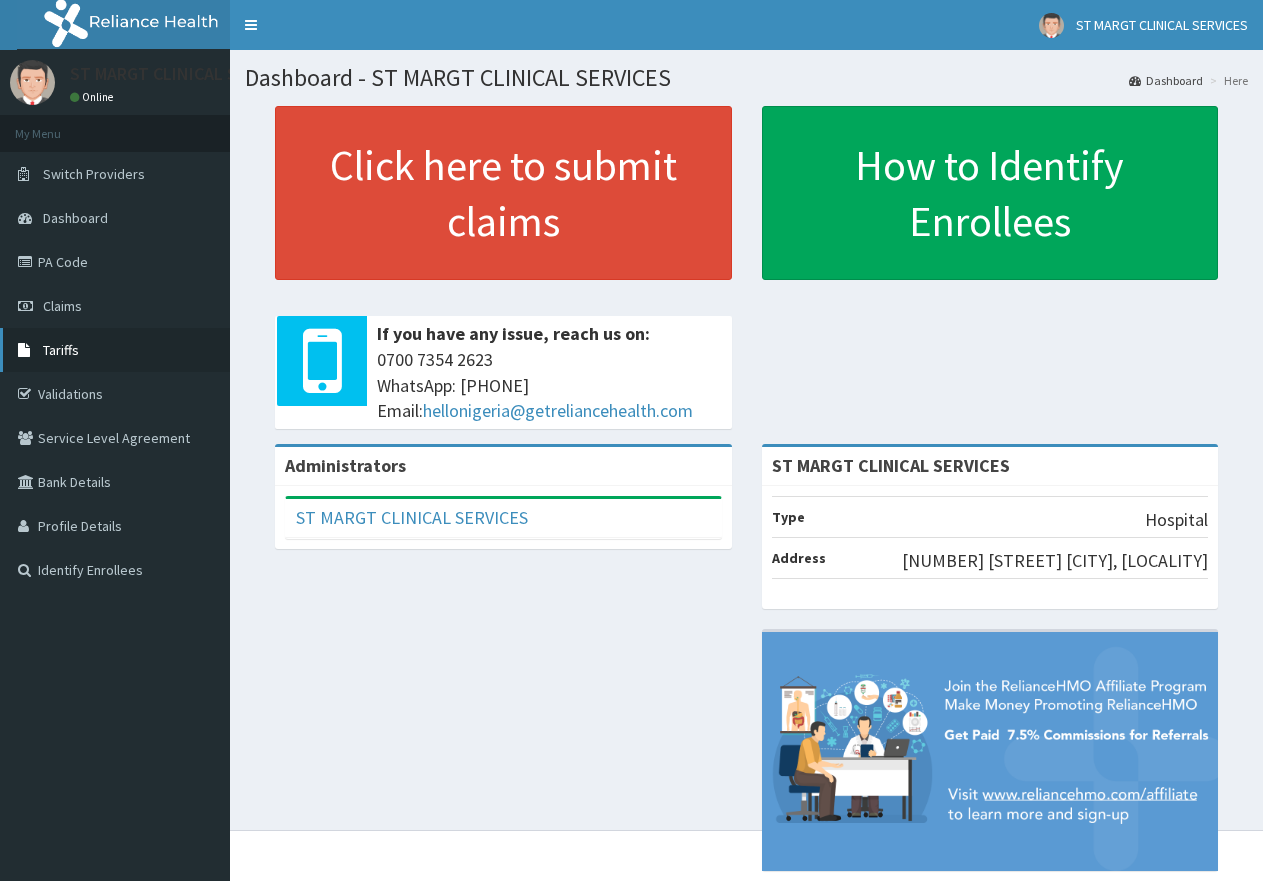scroll, scrollTop: 0, scrollLeft: 0, axis: both 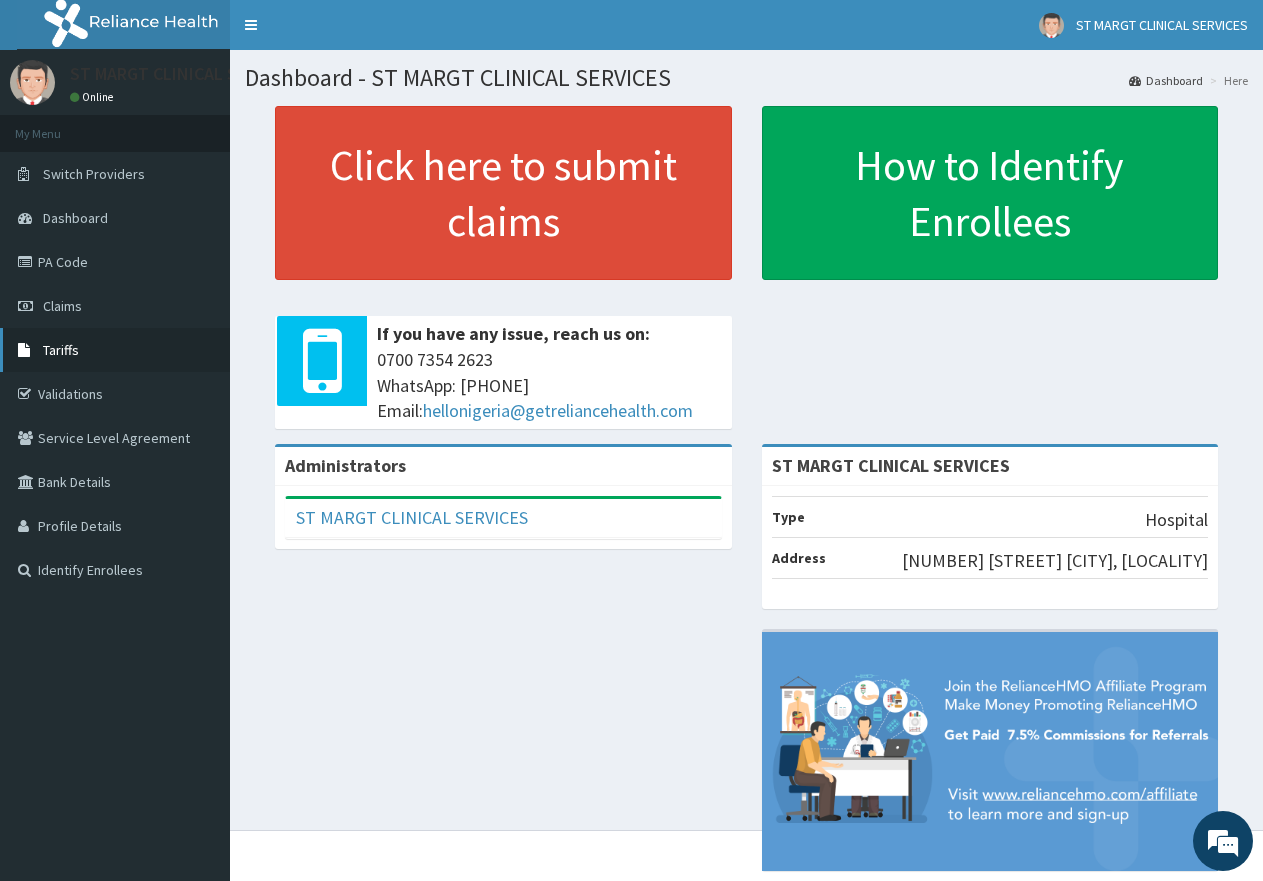 click on "Tariffs" at bounding box center (115, 350) 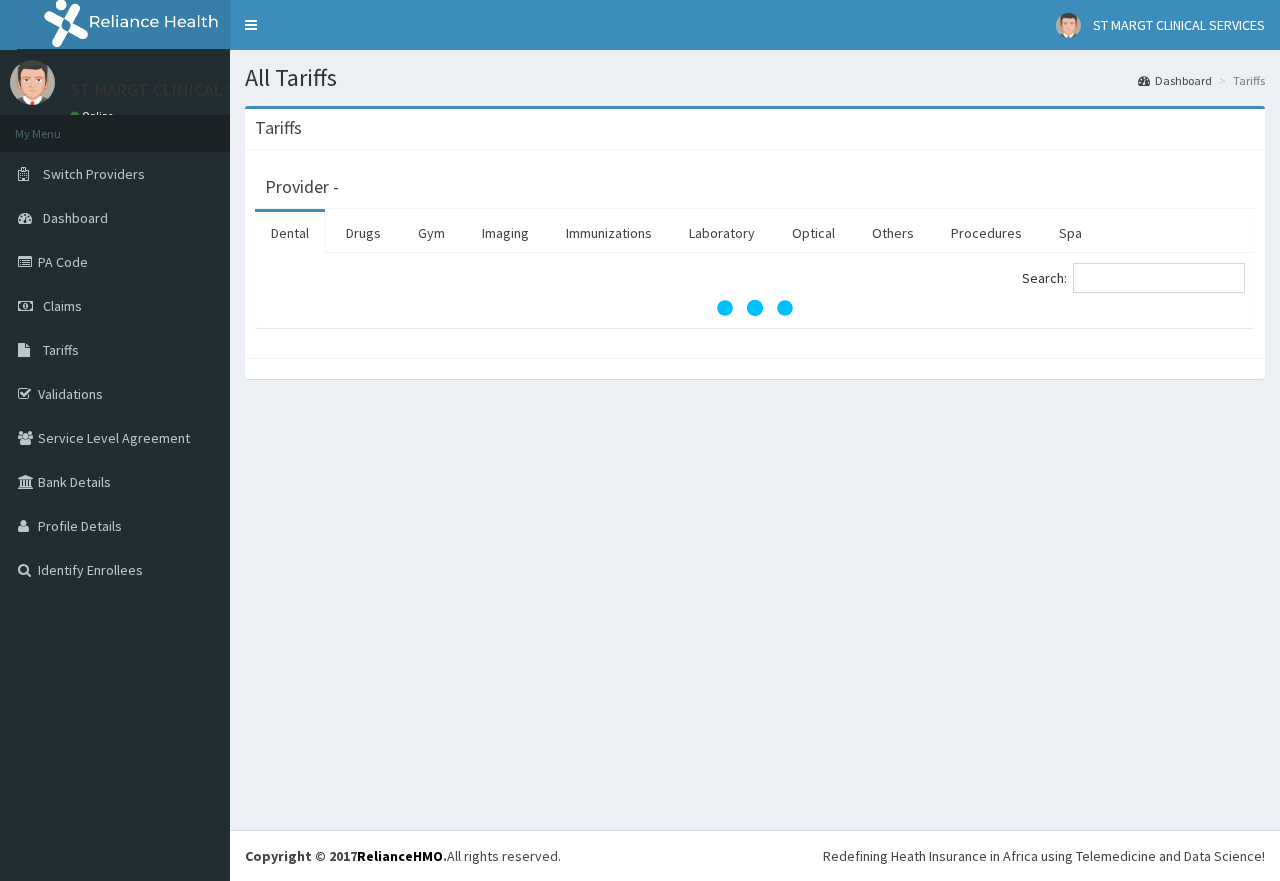 scroll, scrollTop: 0, scrollLeft: 0, axis: both 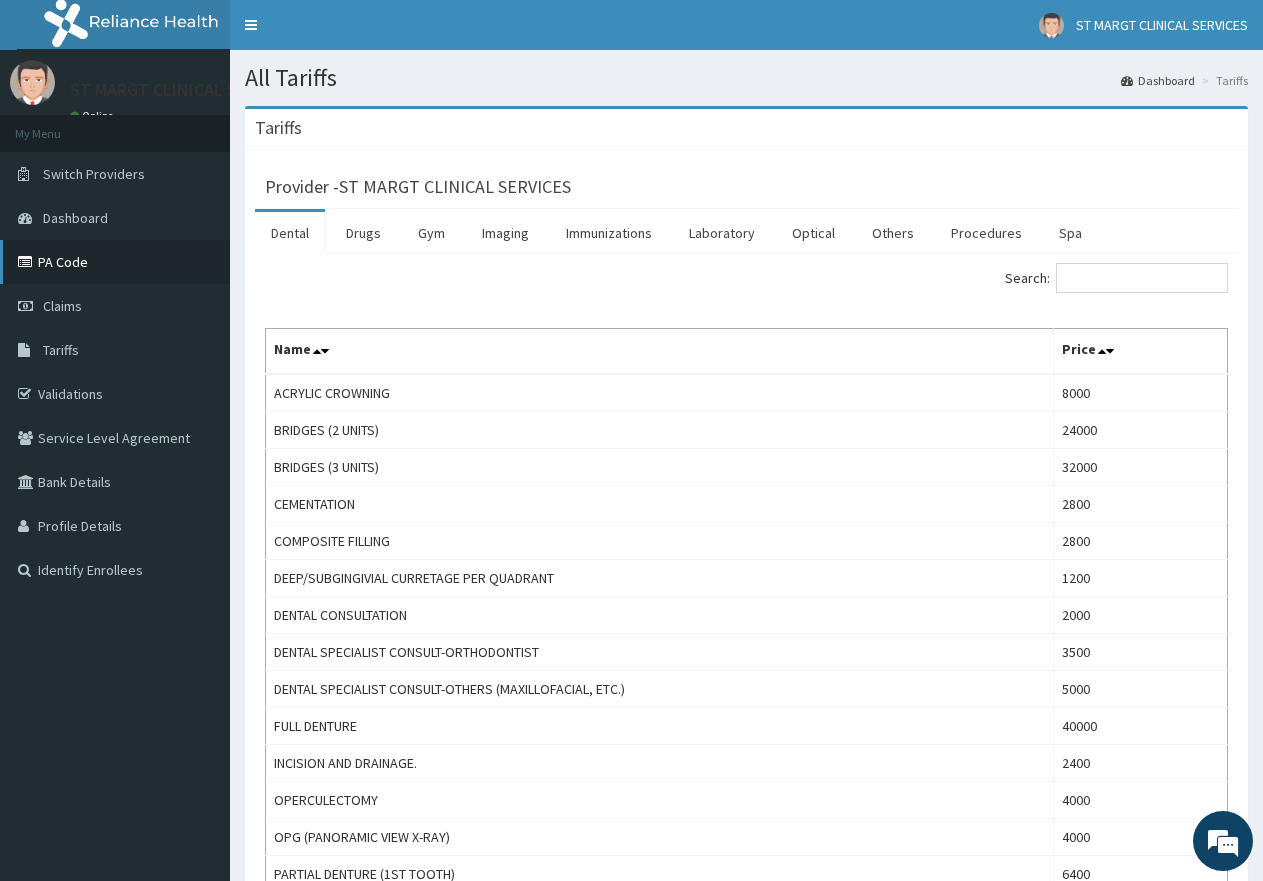 click on "PA Code" at bounding box center (115, 262) 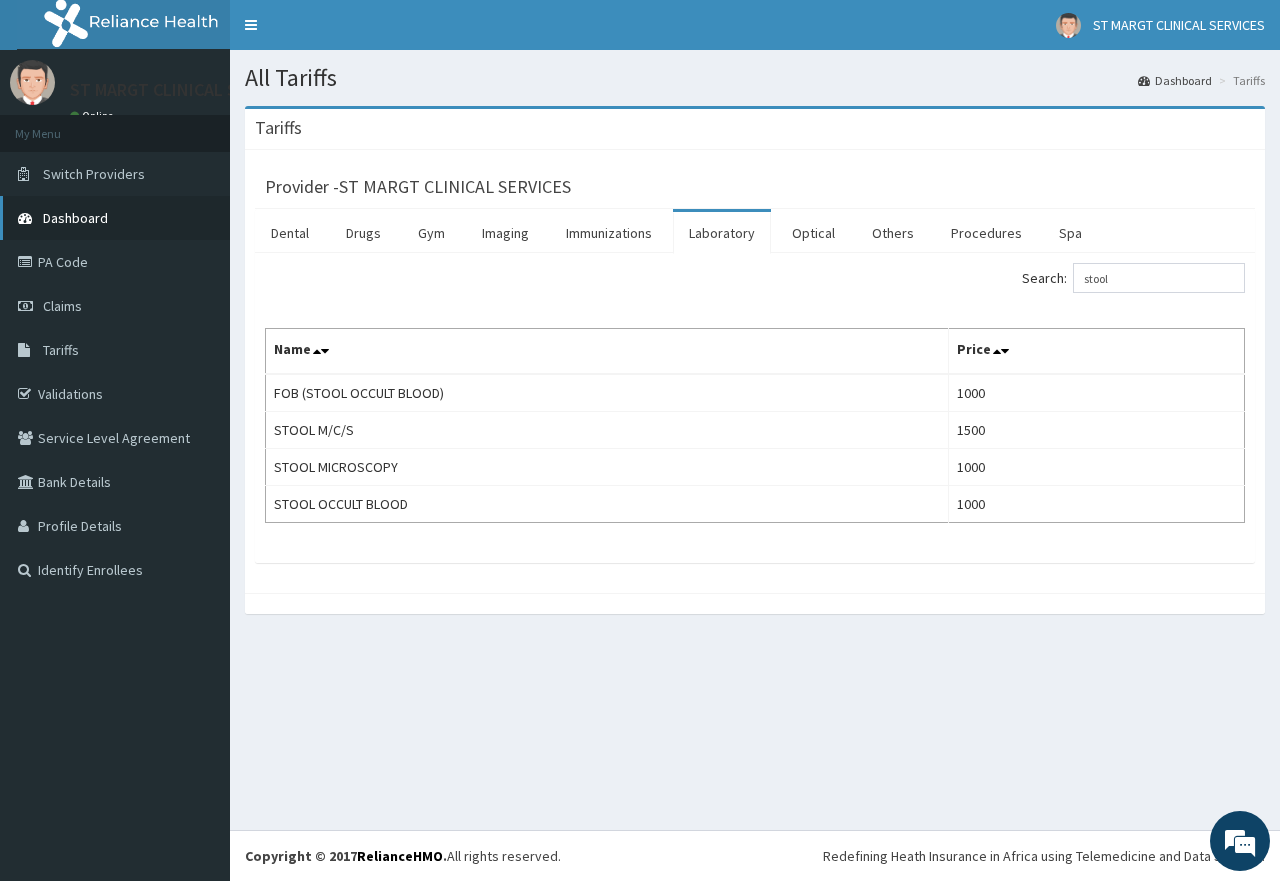 scroll, scrollTop: 0, scrollLeft: 0, axis: both 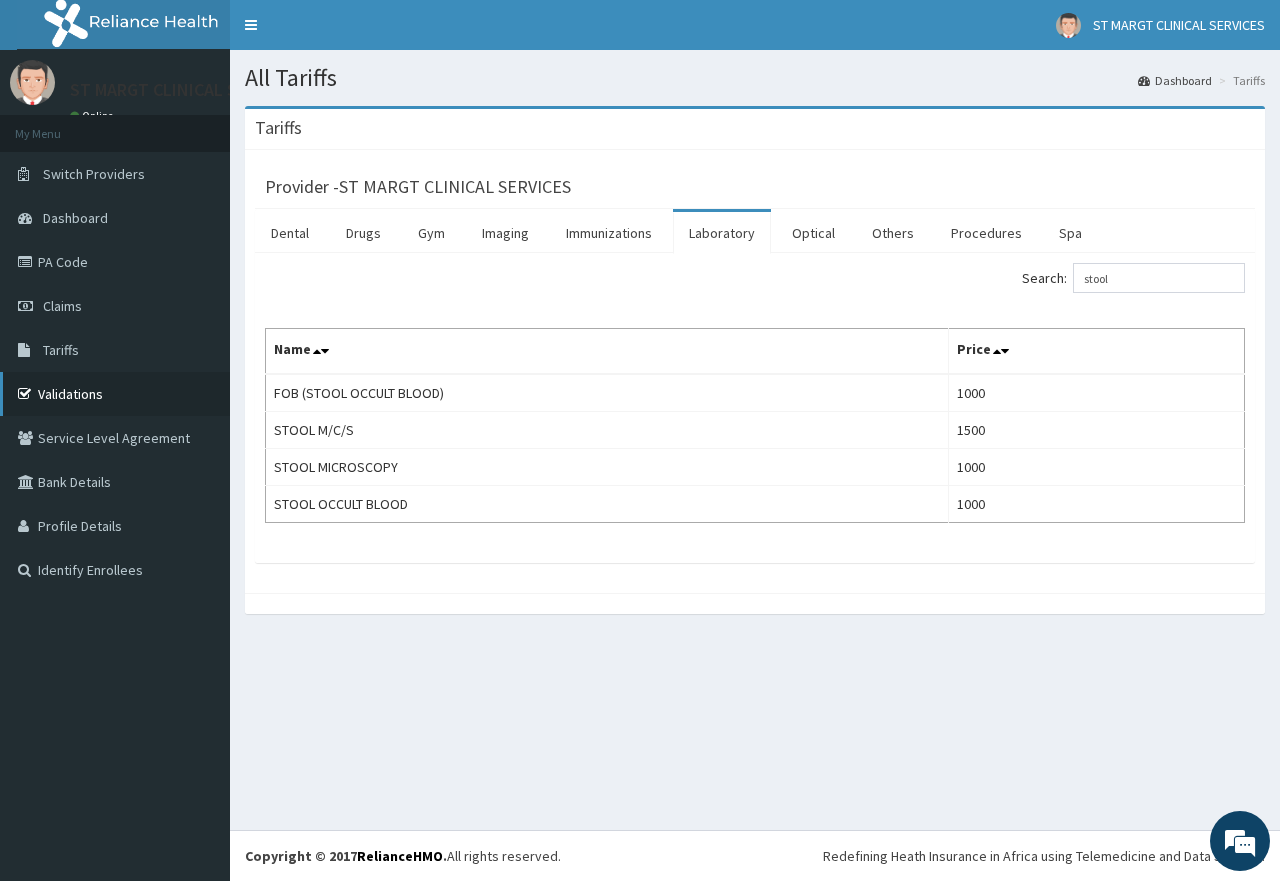 click on "Validations" at bounding box center [115, 394] 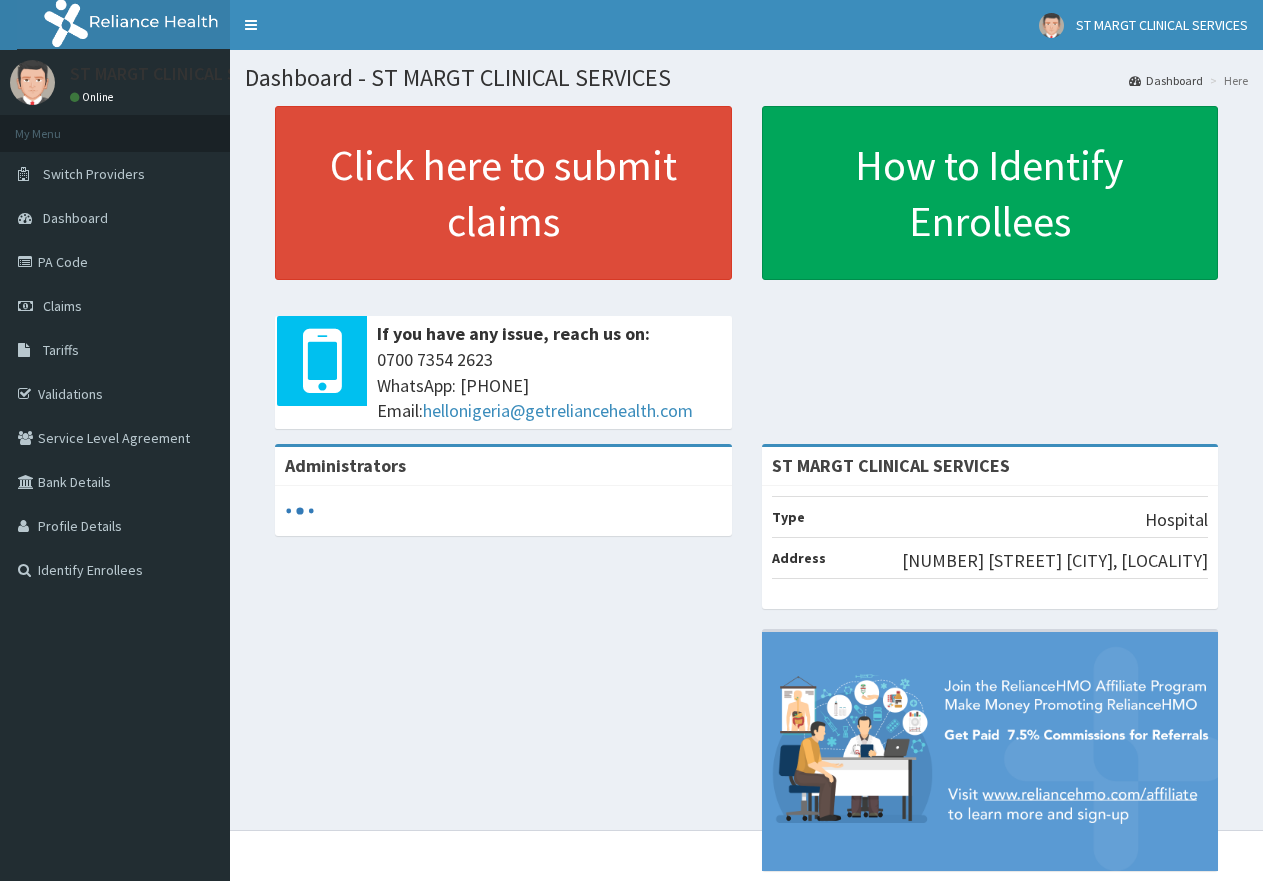 scroll, scrollTop: 0, scrollLeft: 0, axis: both 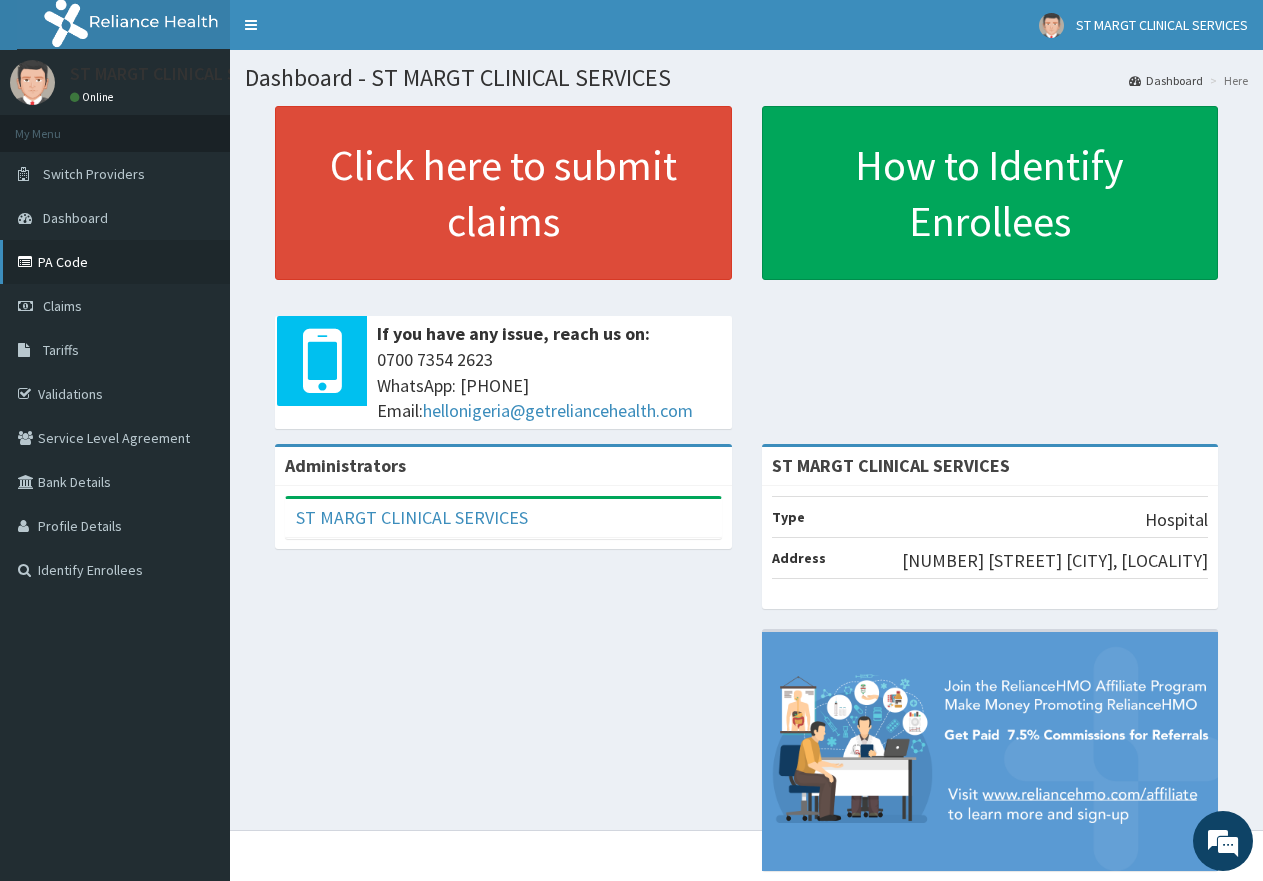 click on "PA Code" at bounding box center [115, 262] 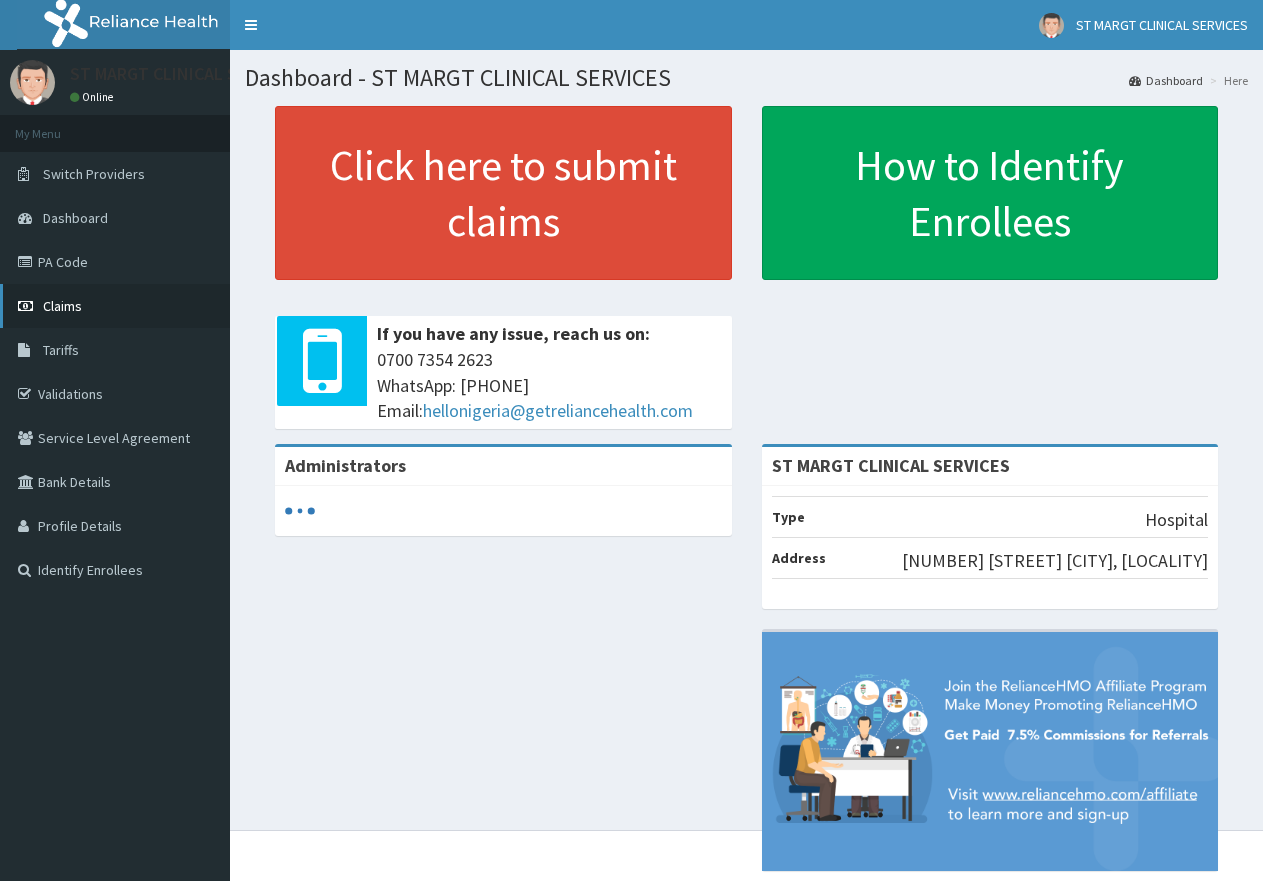 scroll, scrollTop: 0, scrollLeft: 0, axis: both 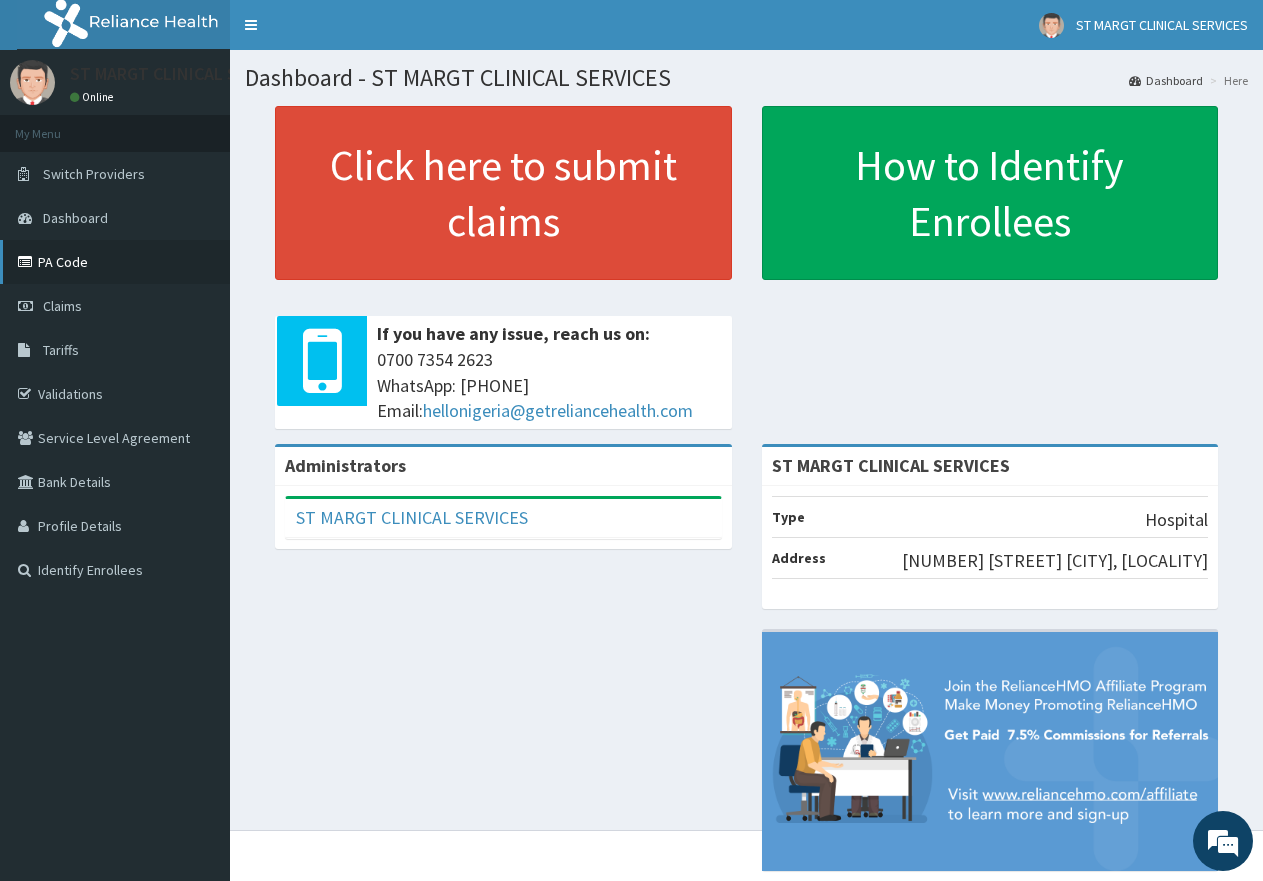 click on "PA Code" at bounding box center [115, 262] 